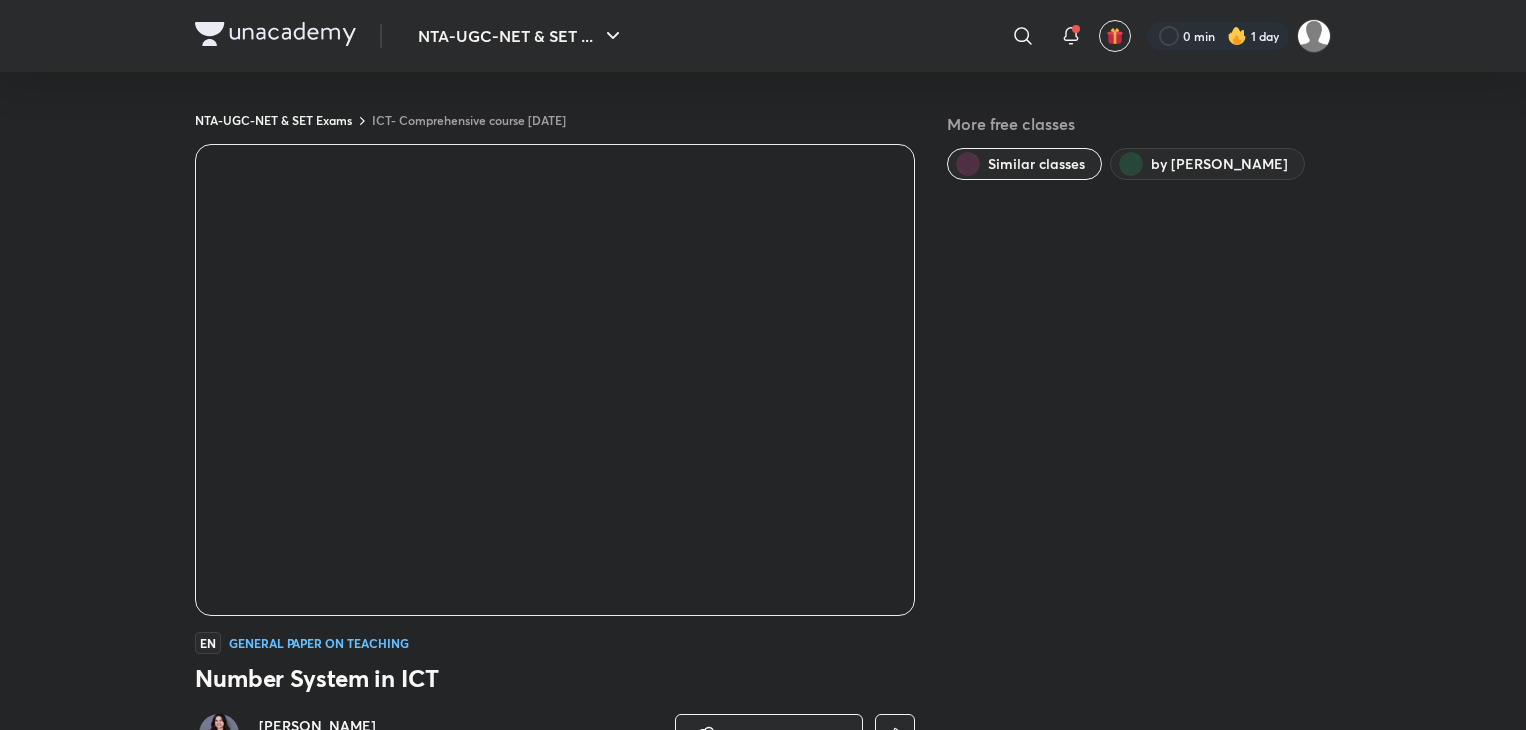 scroll, scrollTop: 0, scrollLeft: 0, axis: both 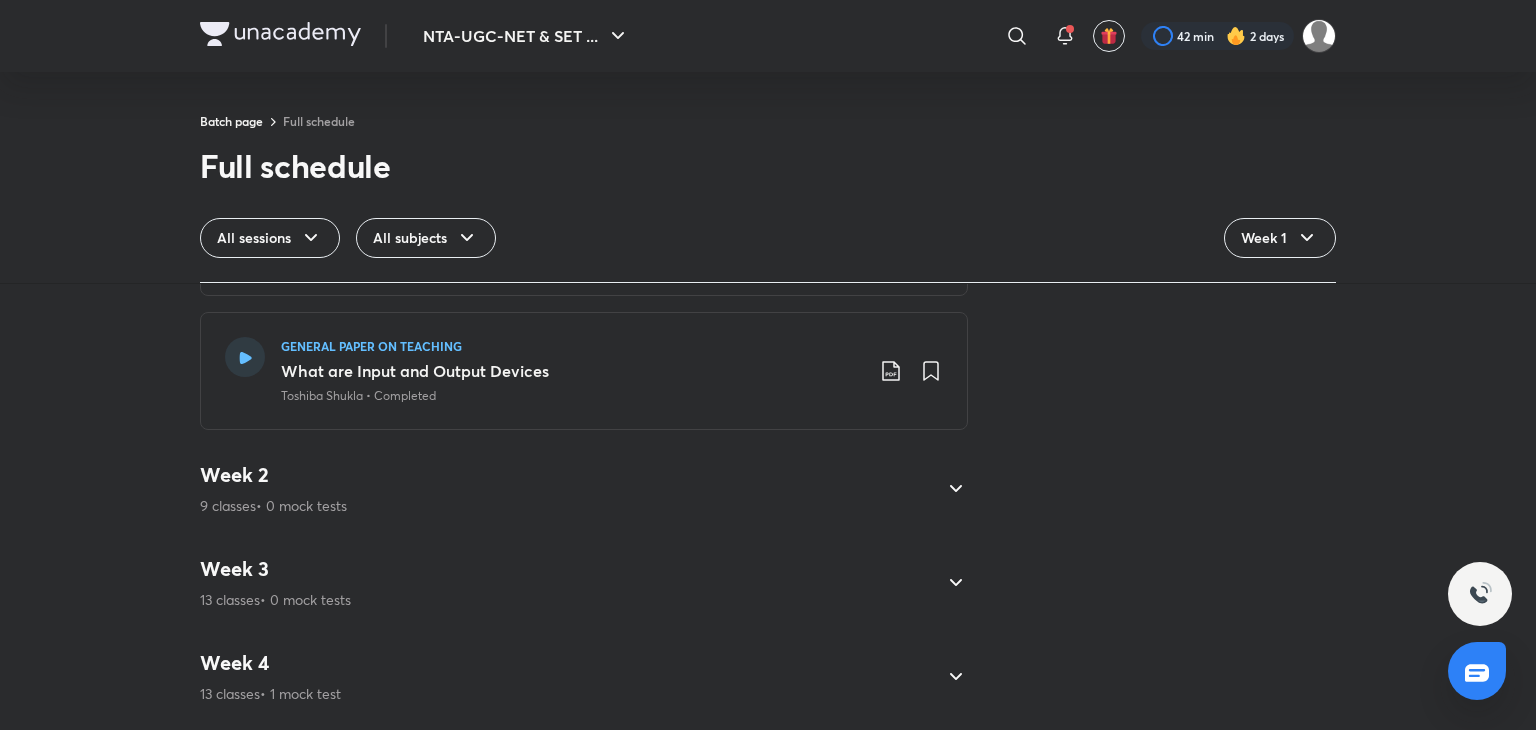 click on "Week 2 9 classes  •   0 mock tests" at bounding box center (566, 489) 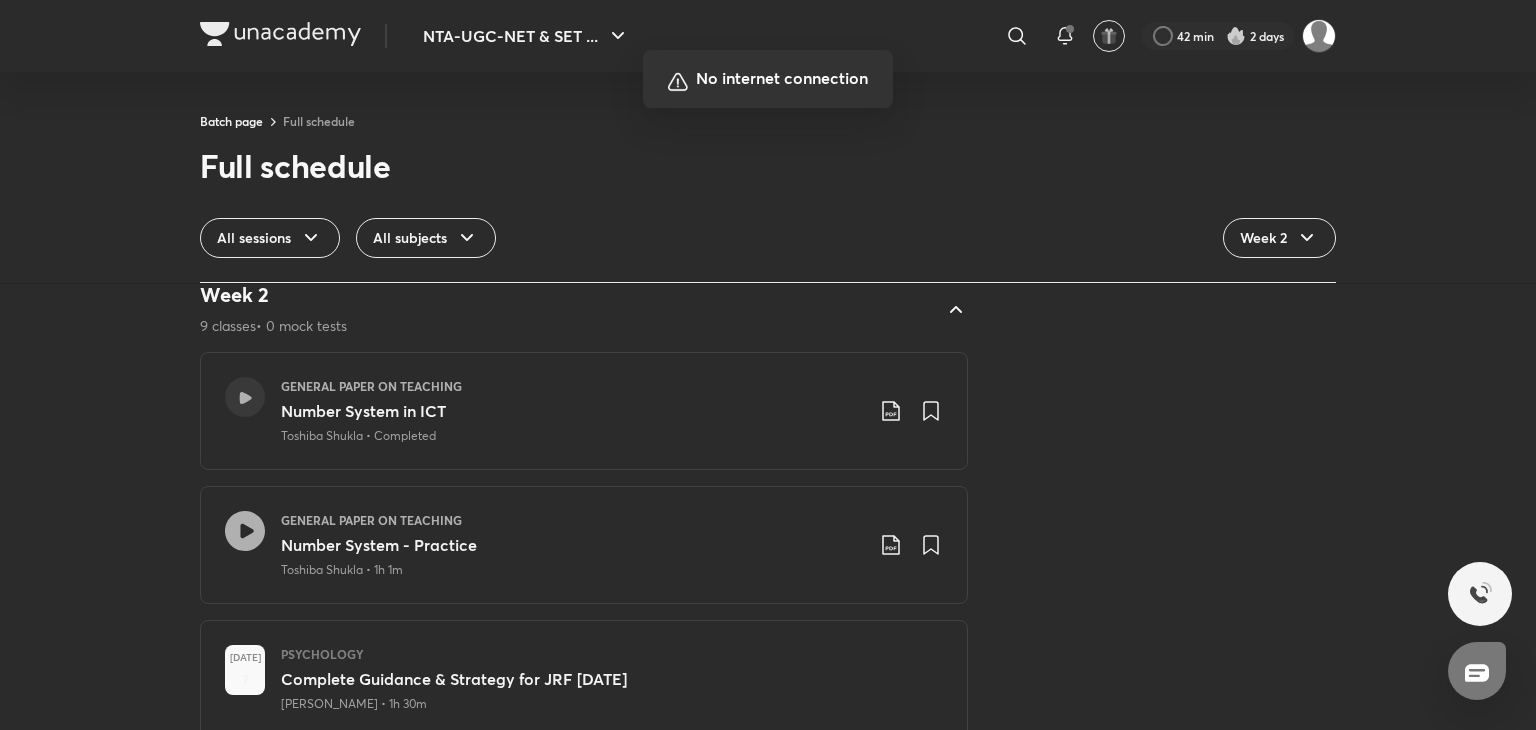 scroll, scrollTop: 118, scrollLeft: 0, axis: vertical 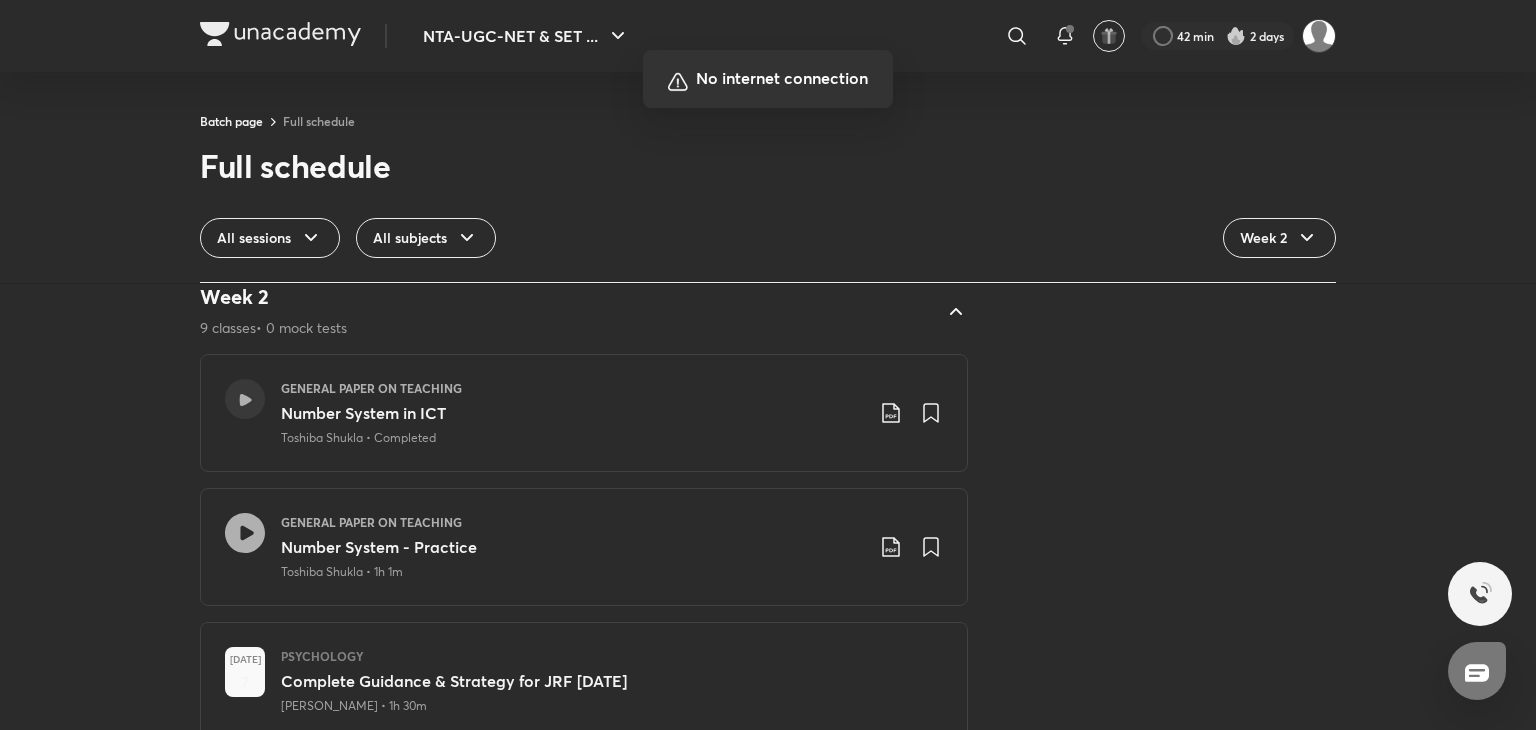 click at bounding box center [768, 365] 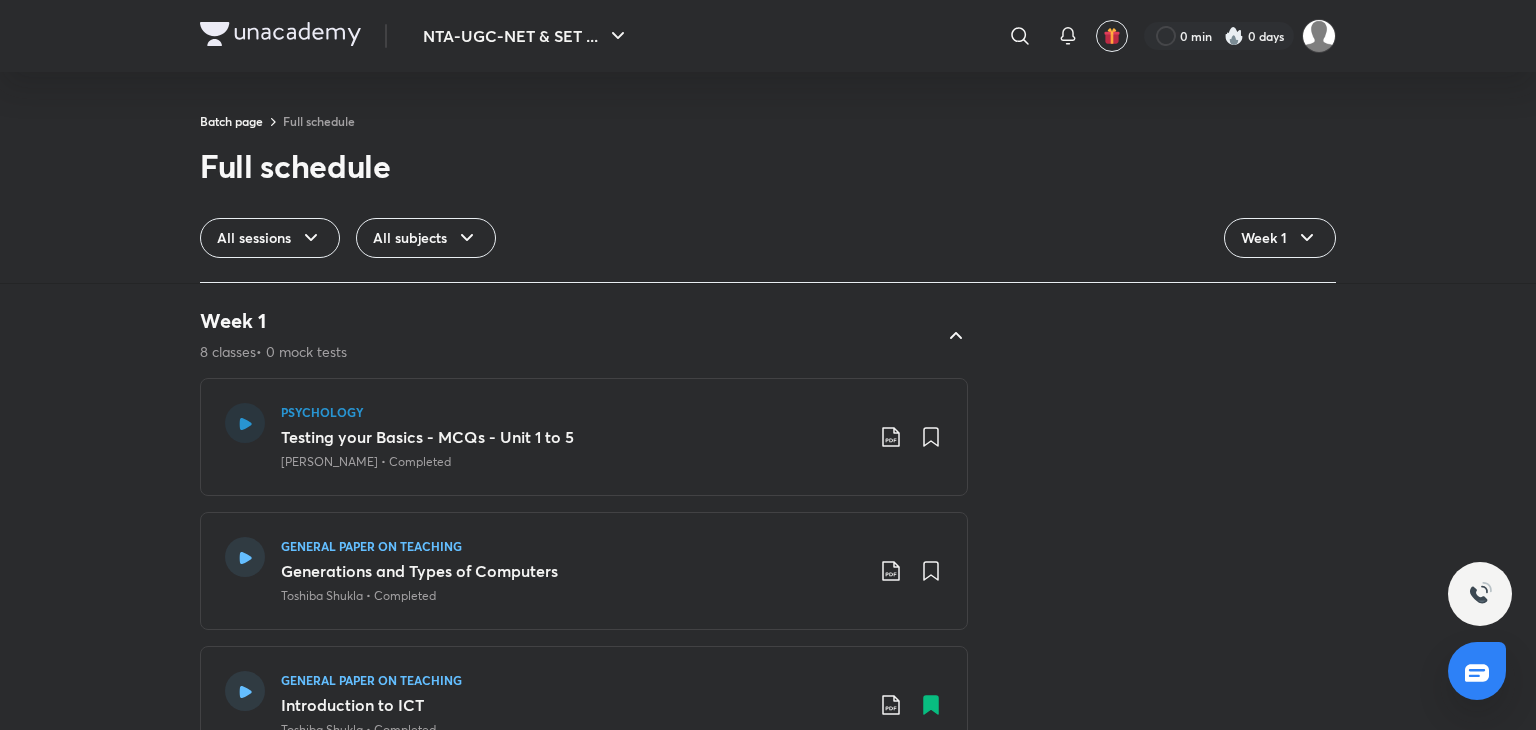 scroll, scrollTop: 0, scrollLeft: 0, axis: both 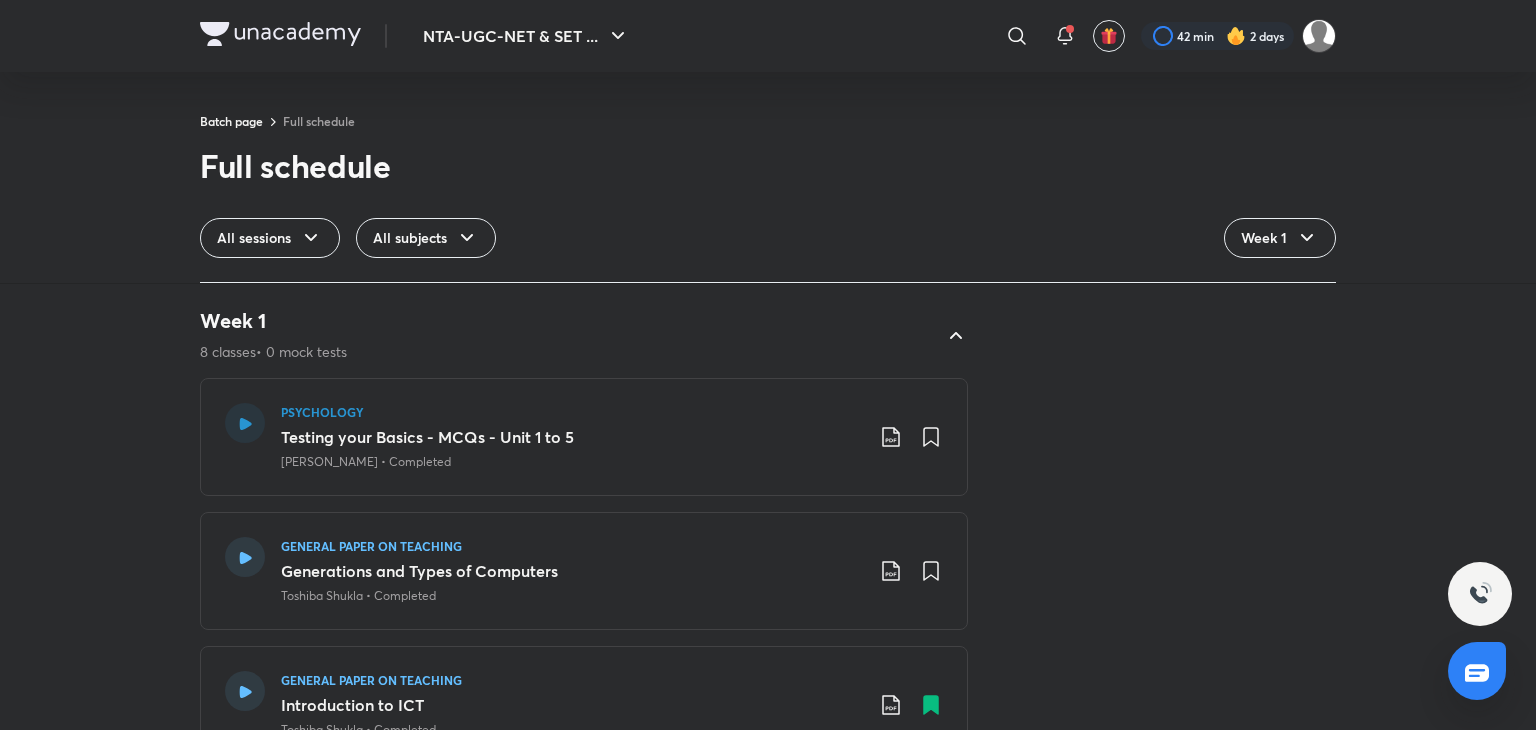 click on "Week 1 8 classes  •   0 mock tests PSYCHOLOGY Testing your Basics - MCQs - Unit 1 to 5 Hafsa Malik • Completed GENERAL PAPER ON TEACHING Generations and Types of Computers Toshiba Shukla • Completed GENERAL PAPER ON TEACHING Introduction to ICT Toshiba Shukla • Completed PSYCHOLOGY Testing Your Basics - MCQs - Unit 6 to 10 Hafsa Malik • Completed GENERAL PAPER ON TEACHING What is Computer Networking Toshiba Shukla • Completed GENERAL PAPER ON TEACHING What is Computer Networking- part 2 Toshiba Shukla • Completed GENERAL PAPER ON TEACHING Audio Video Conferencing and doubt clearing session Toshiba Shukla • Completed GENERAL PAPER ON TEACHING What are Input and Output Devices Toshiba Shukla • Completed" at bounding box center [768, 871] 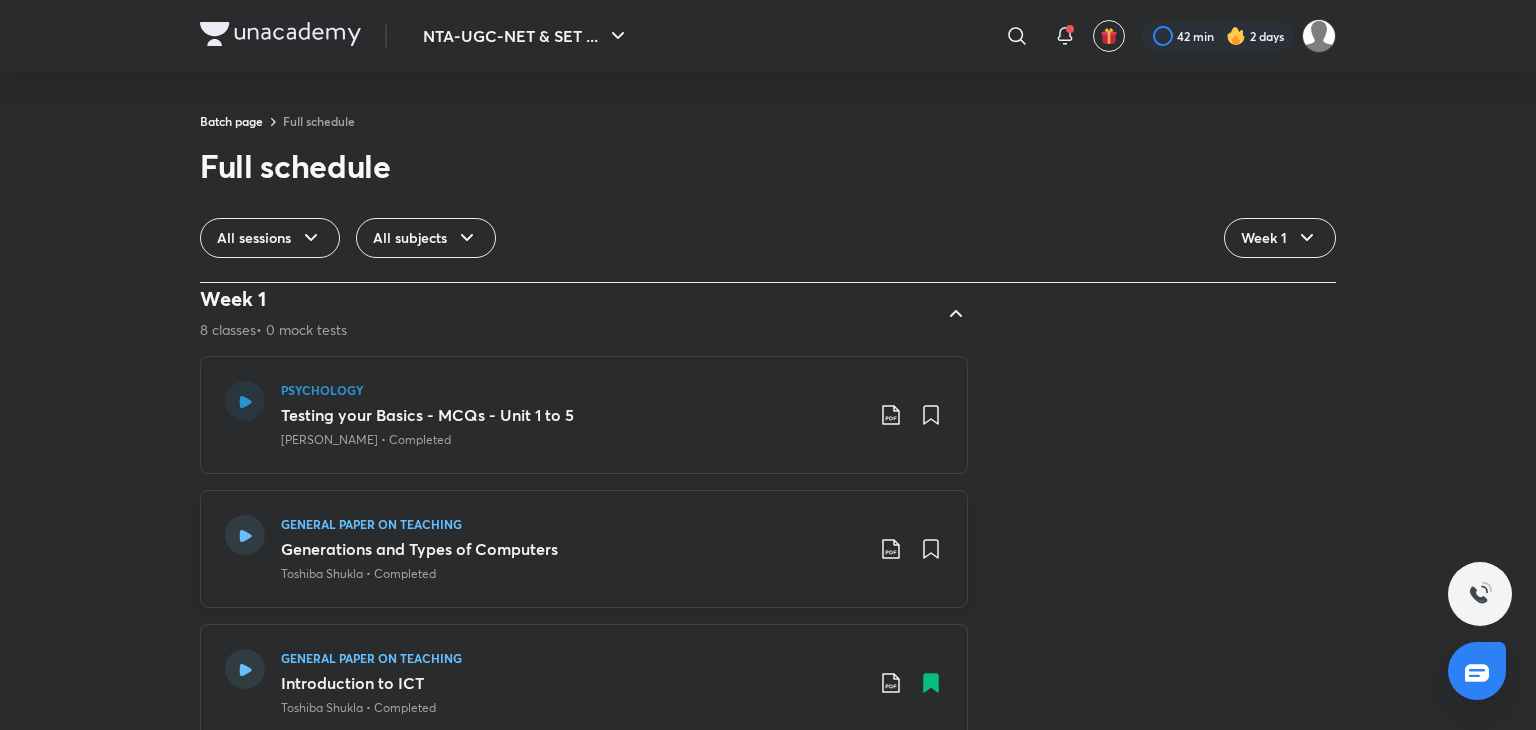 scroll, scrollTop: 0, scrollLeft: 0, axis: both 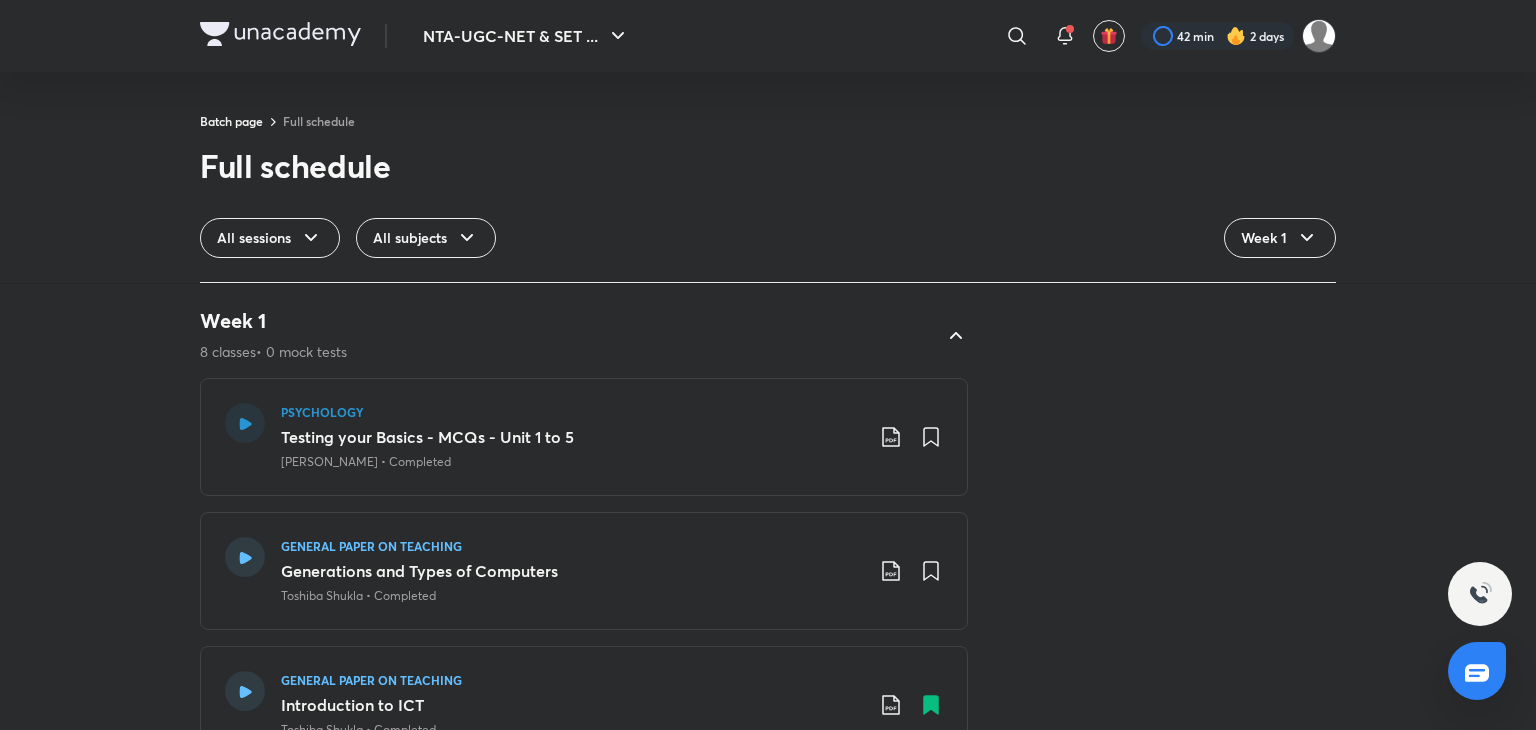 click on "Week 1 8 classes  •   0 mock tests" at bounding box center [566, 335] 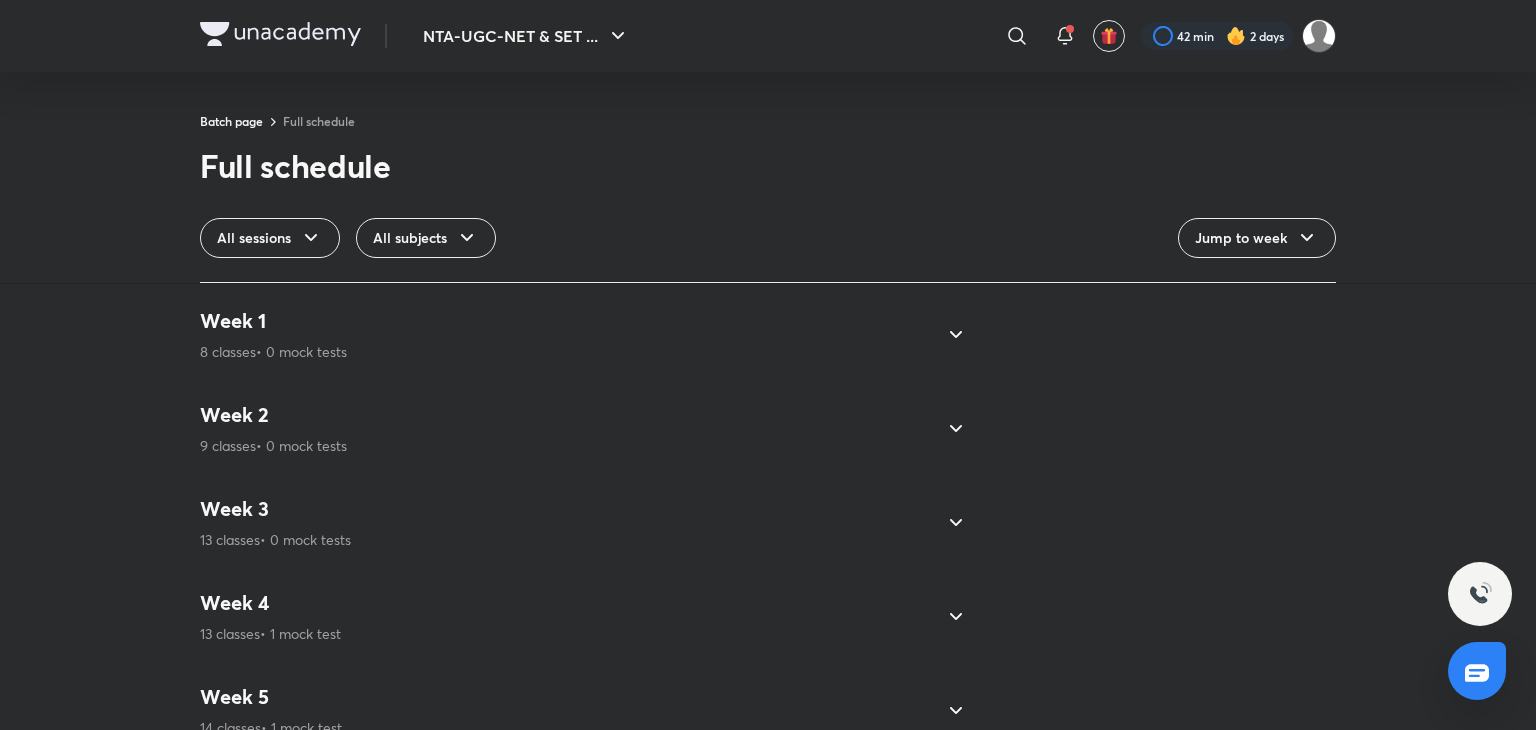 click on "Week 2 9 classes  •   0 mock tests" at bounding box center (566, 429) 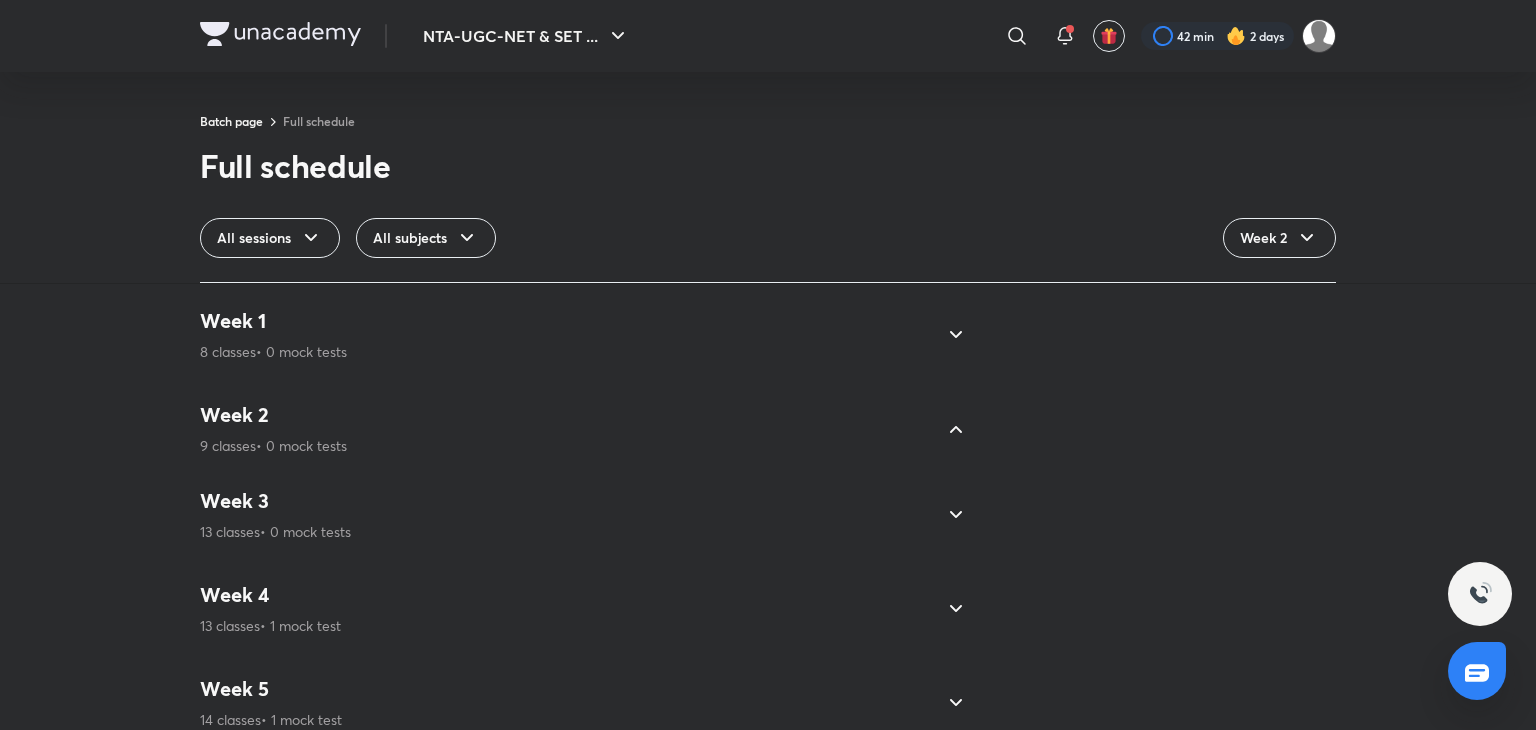 click on "Week 2 9 classes  •   0 mock tests" at bounding box center (566, 429) 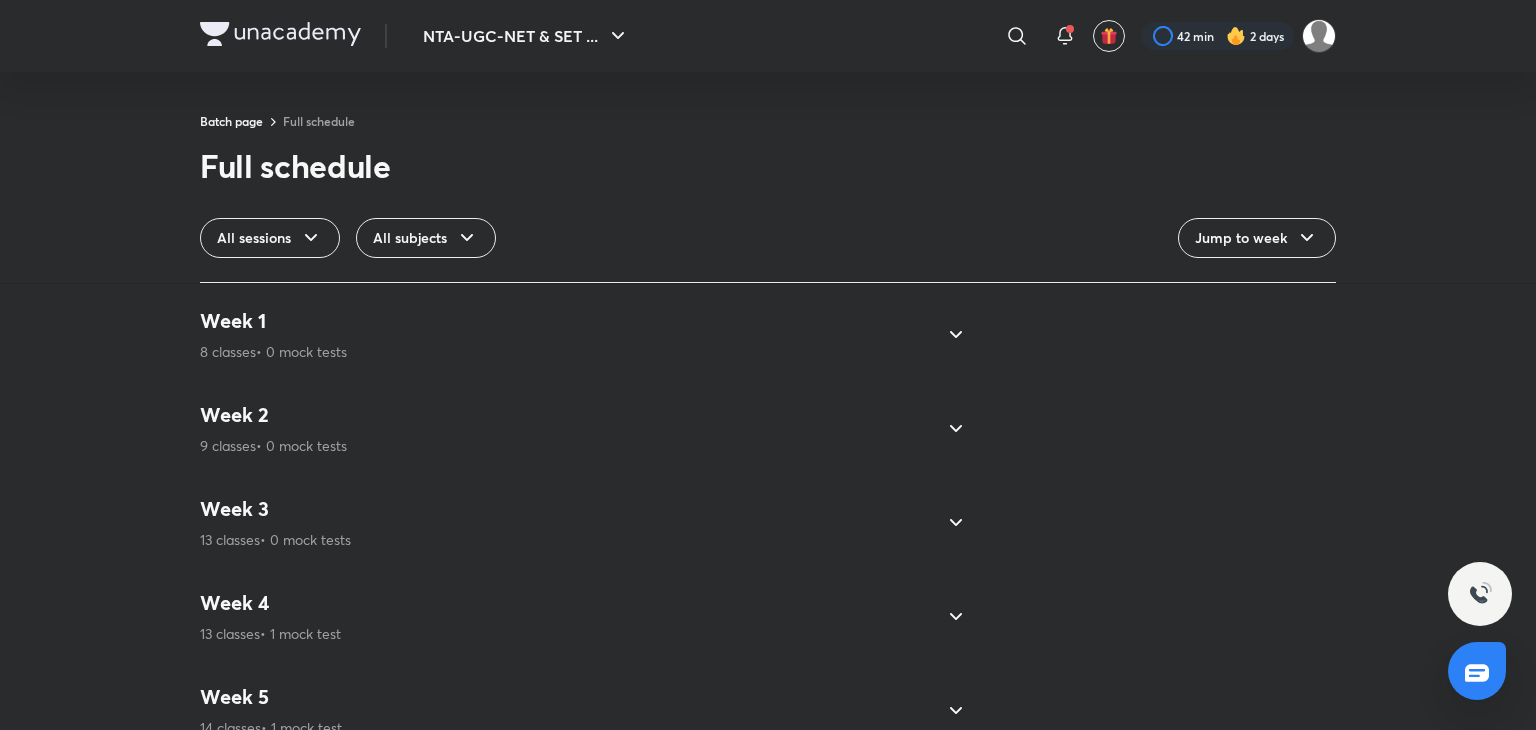 click on "Week 2 9 classes  •   0 mock tests" at bounding box center (566, 429) 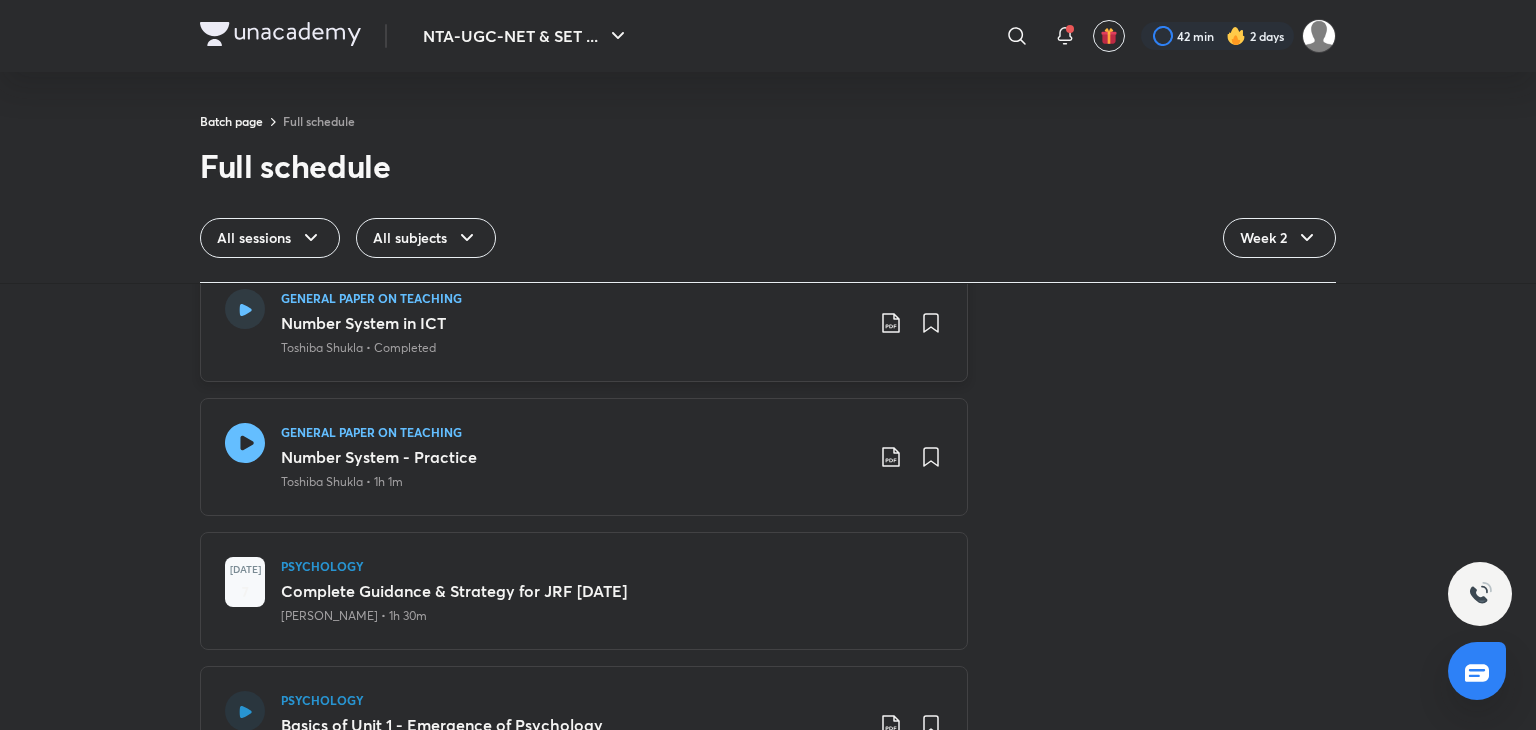 scroll, scrollTop: 211, scrollLeft: 0, axis: vertical 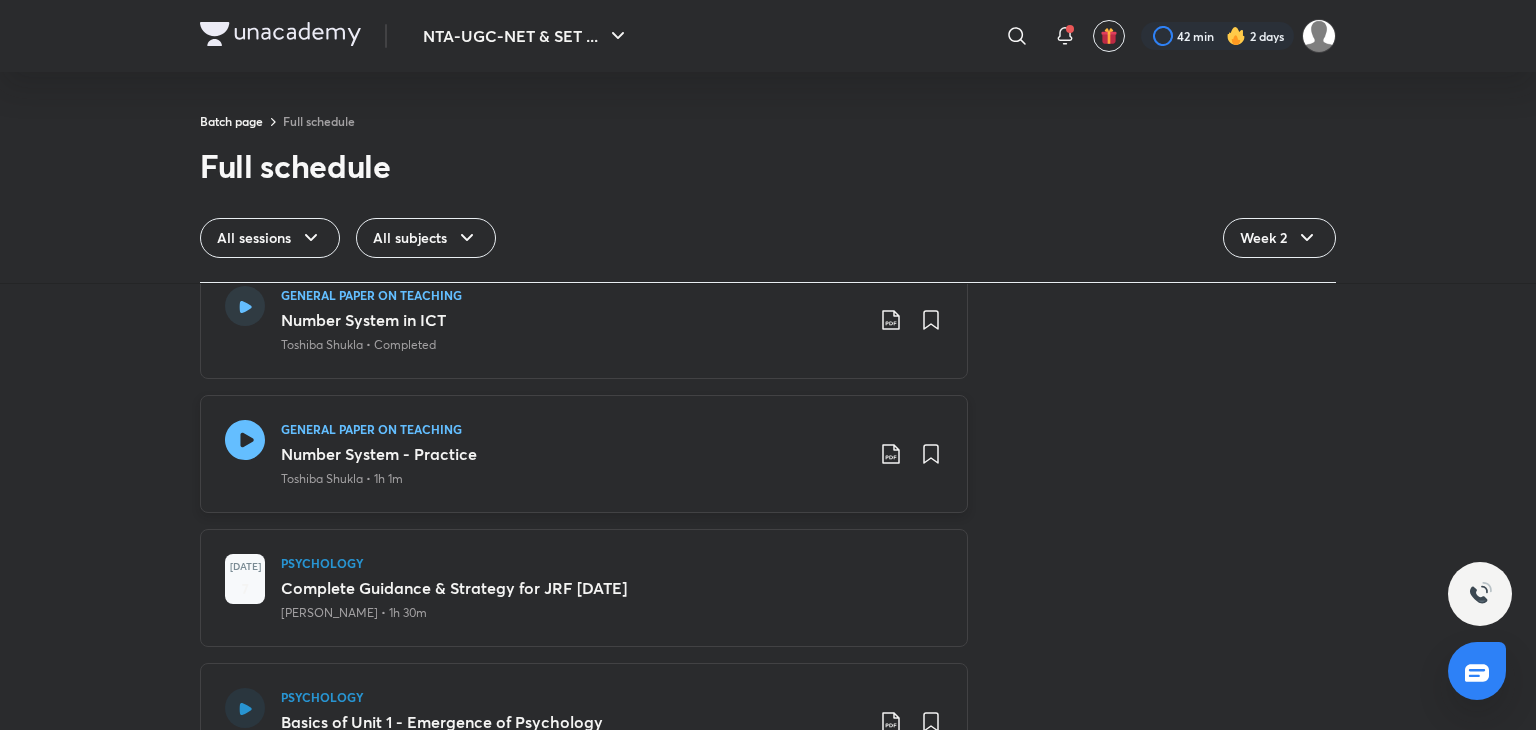 click on "Number System - Practice" at bounding box center (572, 454) 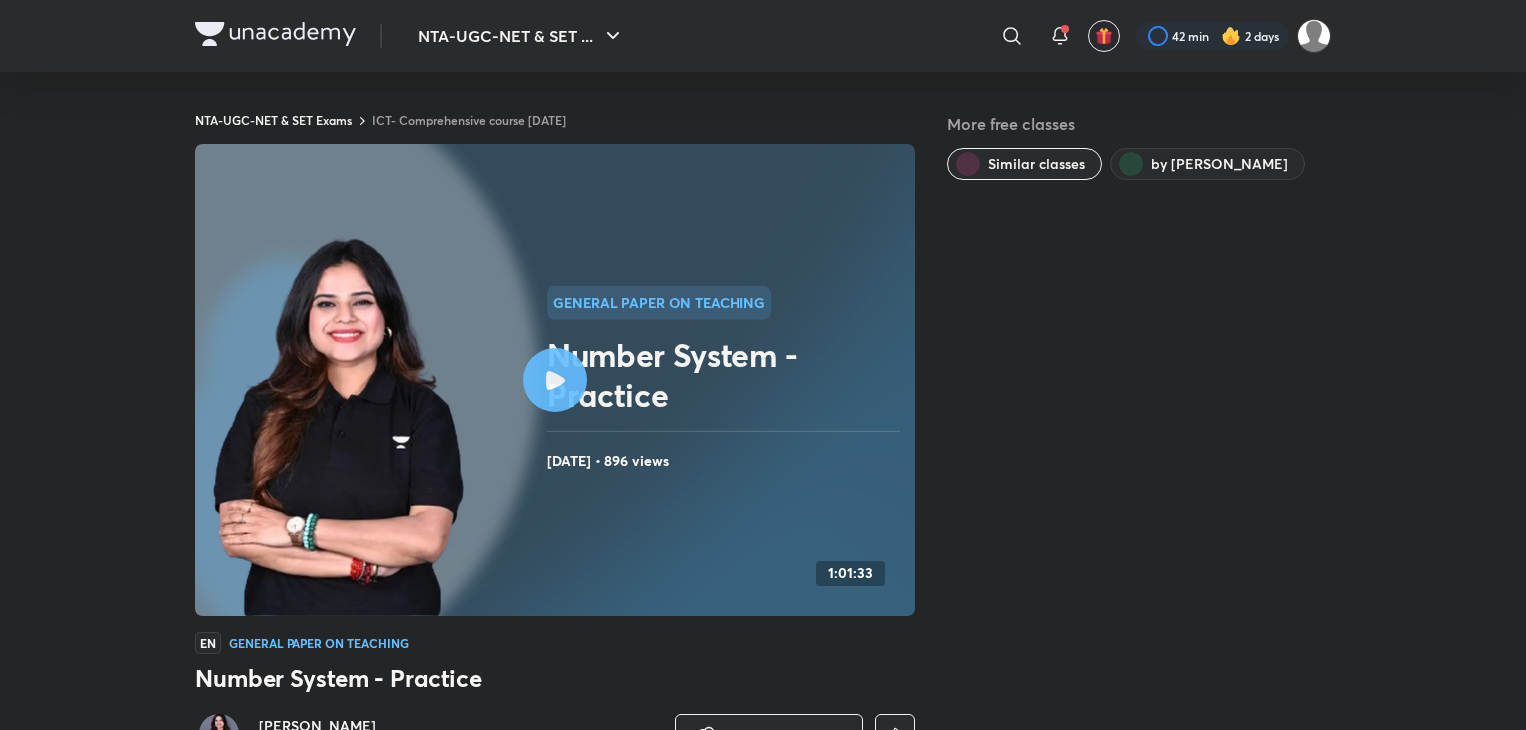 scroll, scrollTop: 0, scrollLeft: 0, axis: both 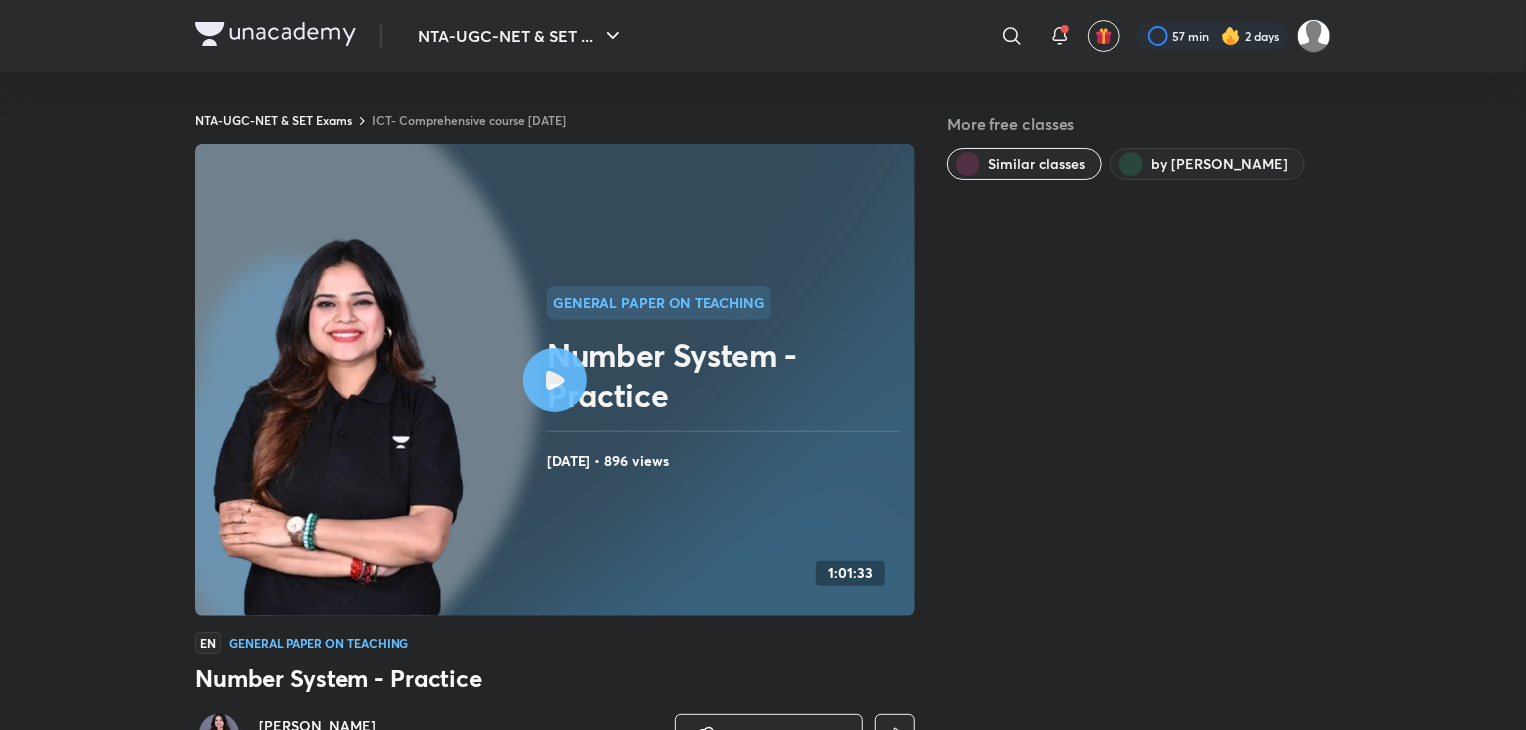 click on "More free classes Similar classes by Toshiba Shukla" at bounding box center [1139, 505] 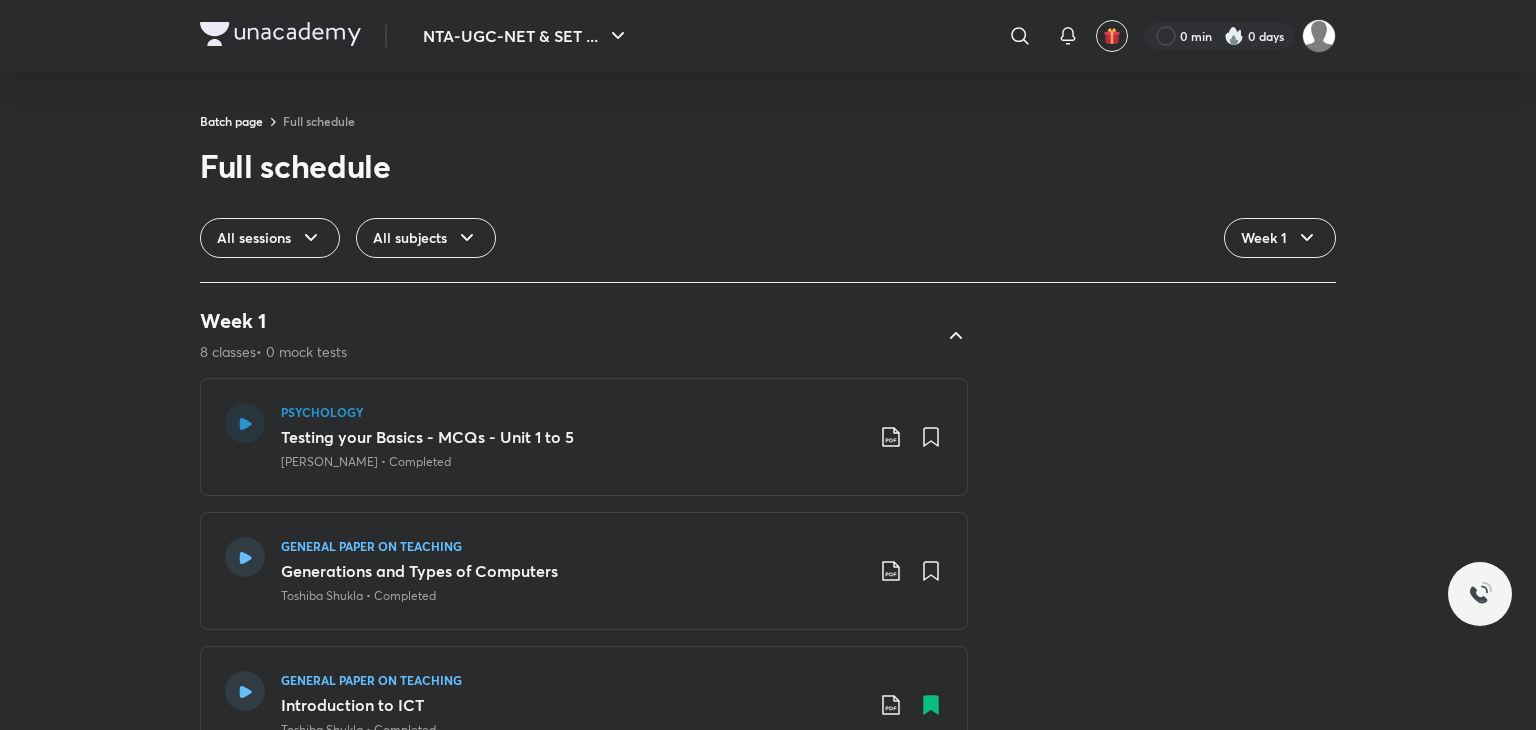 scroll, scrollTop: 0, scrollLeft: 0, axis: both 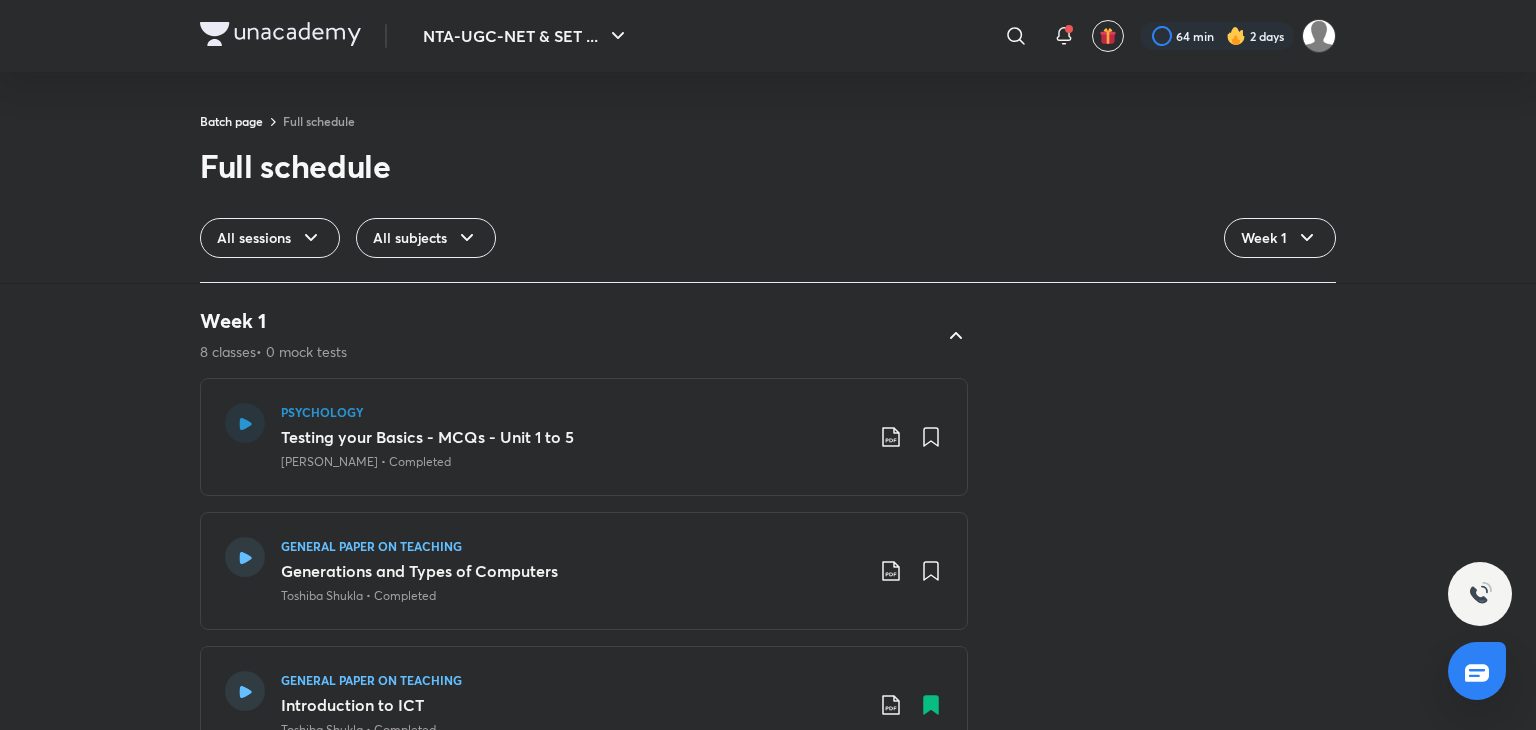 click on "8 classes  •   0 mock tests" at bounding box center (273, 352) 